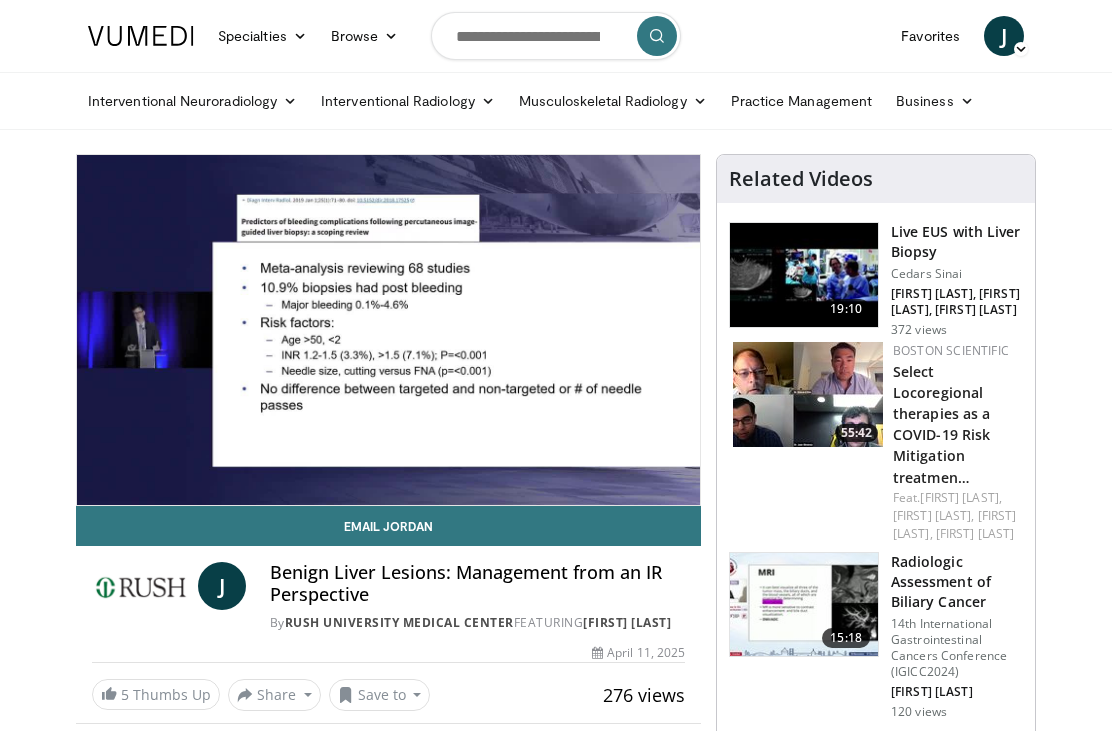 scroll, scrollTop: 0, scrollLeft: 0, axis: both 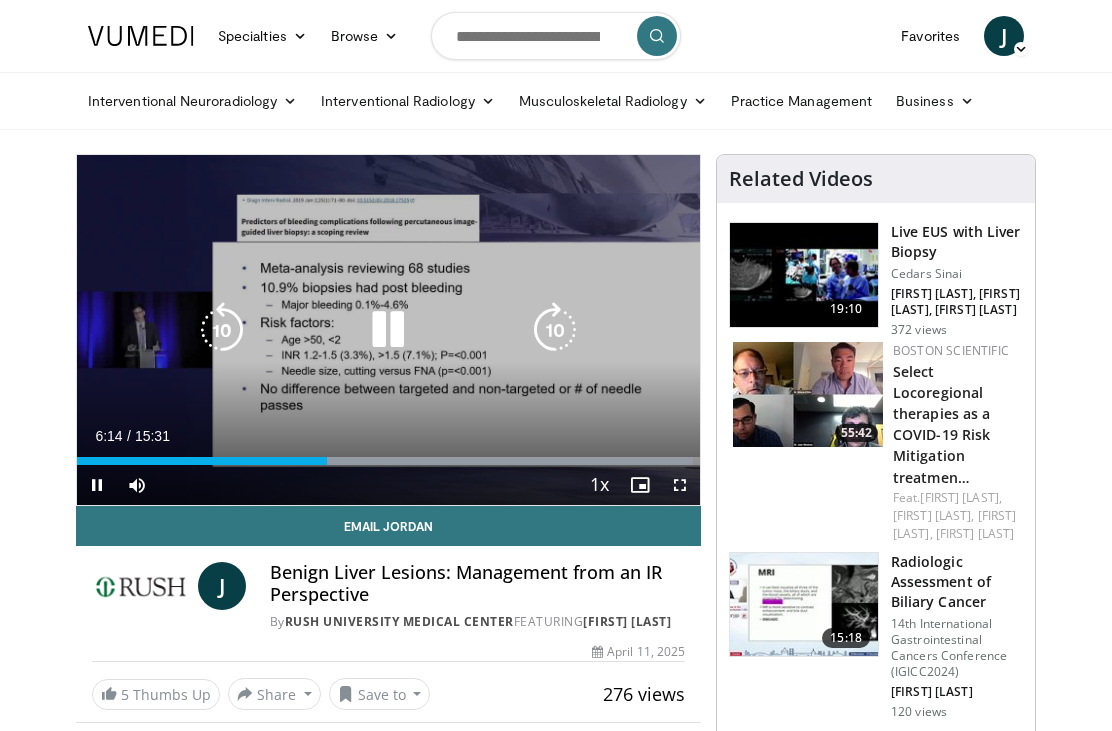 click at bounding box center [509, 461] 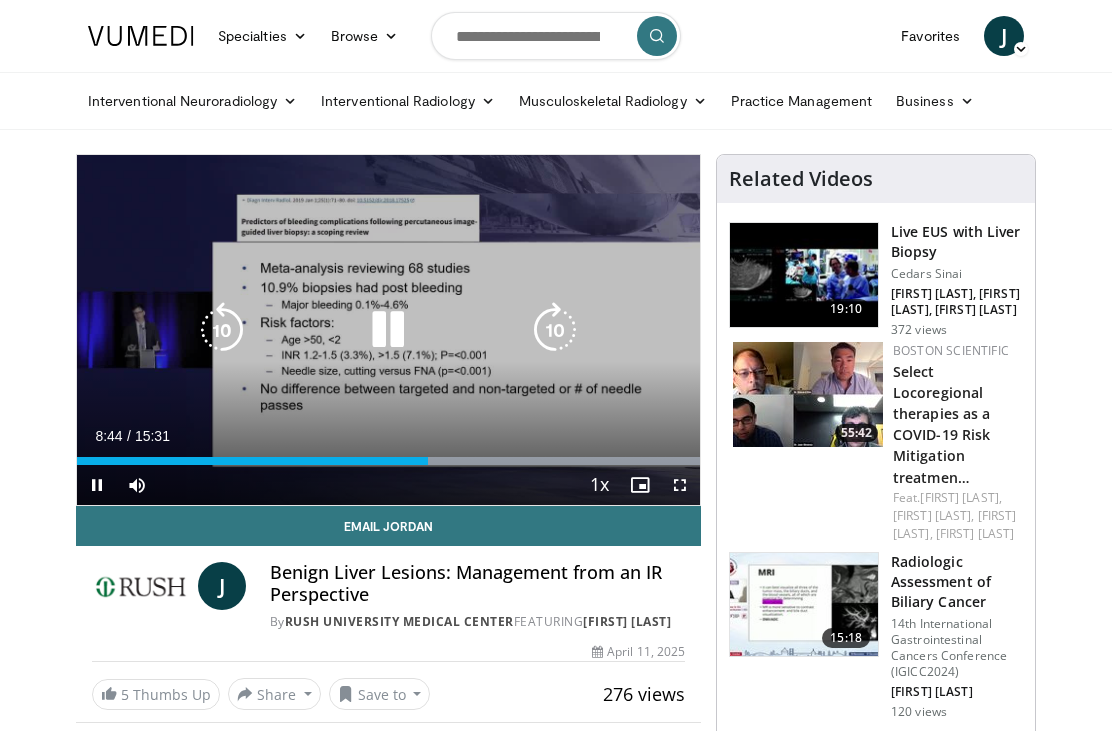 click on "Loaded :  99.99%" at bounding box center (388, 461) 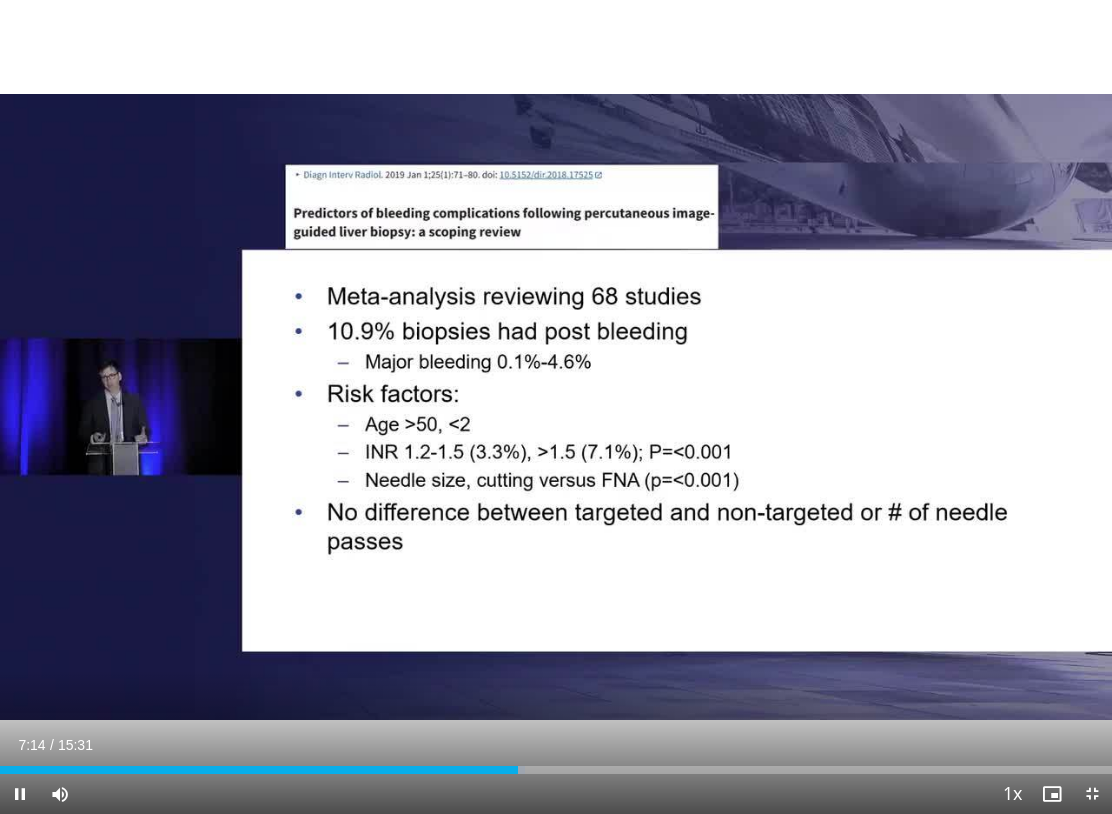 click at bounding box center (259, 770) 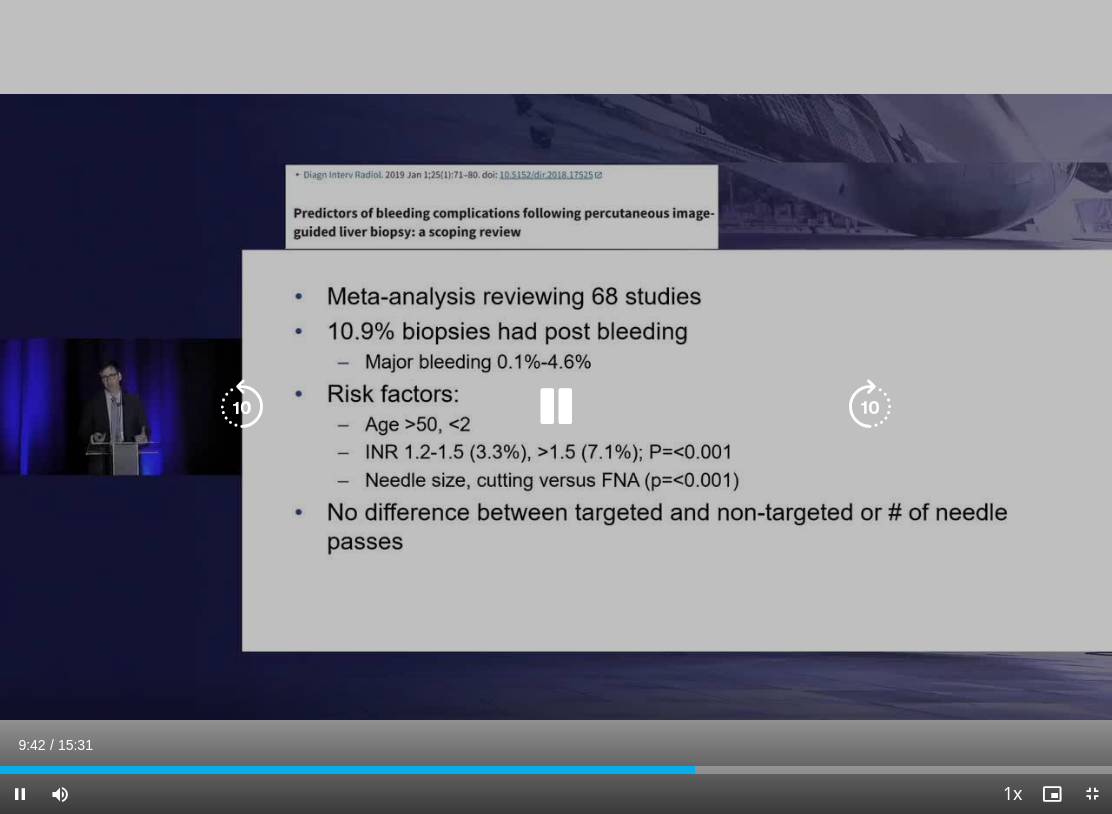 click at bounding box center [347, 770] 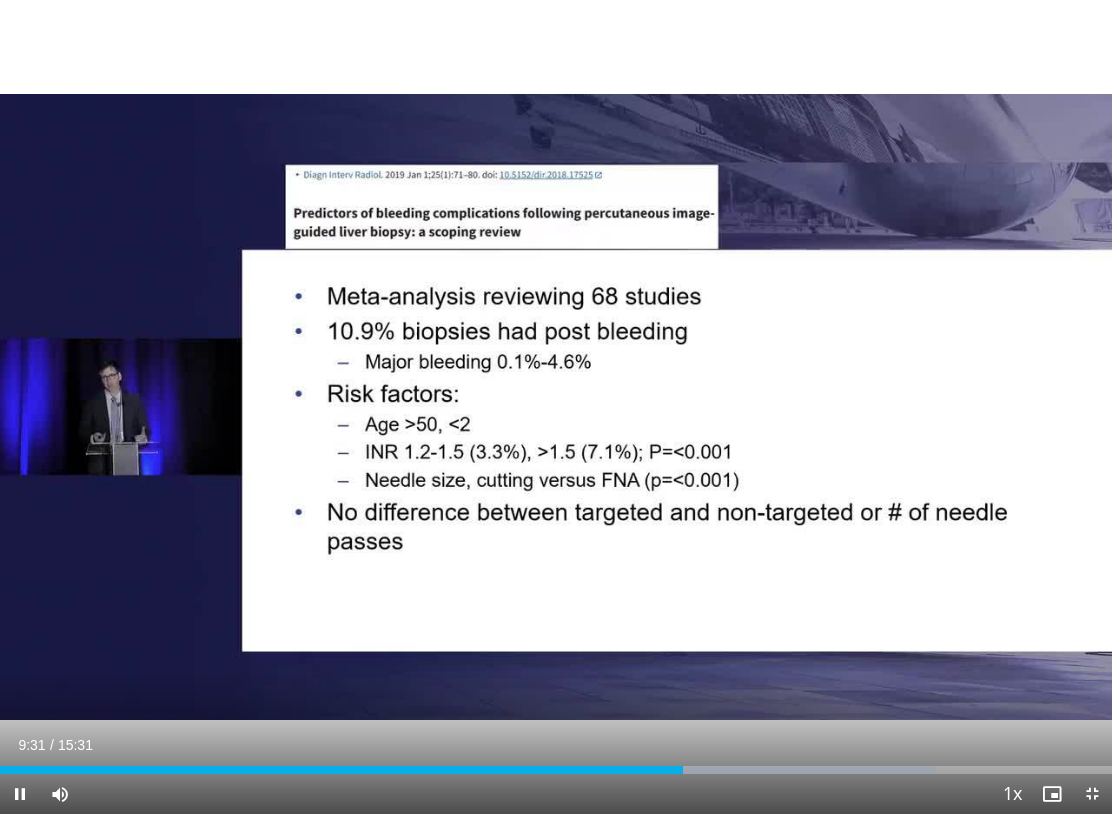 click at bounding box center (599, 770) 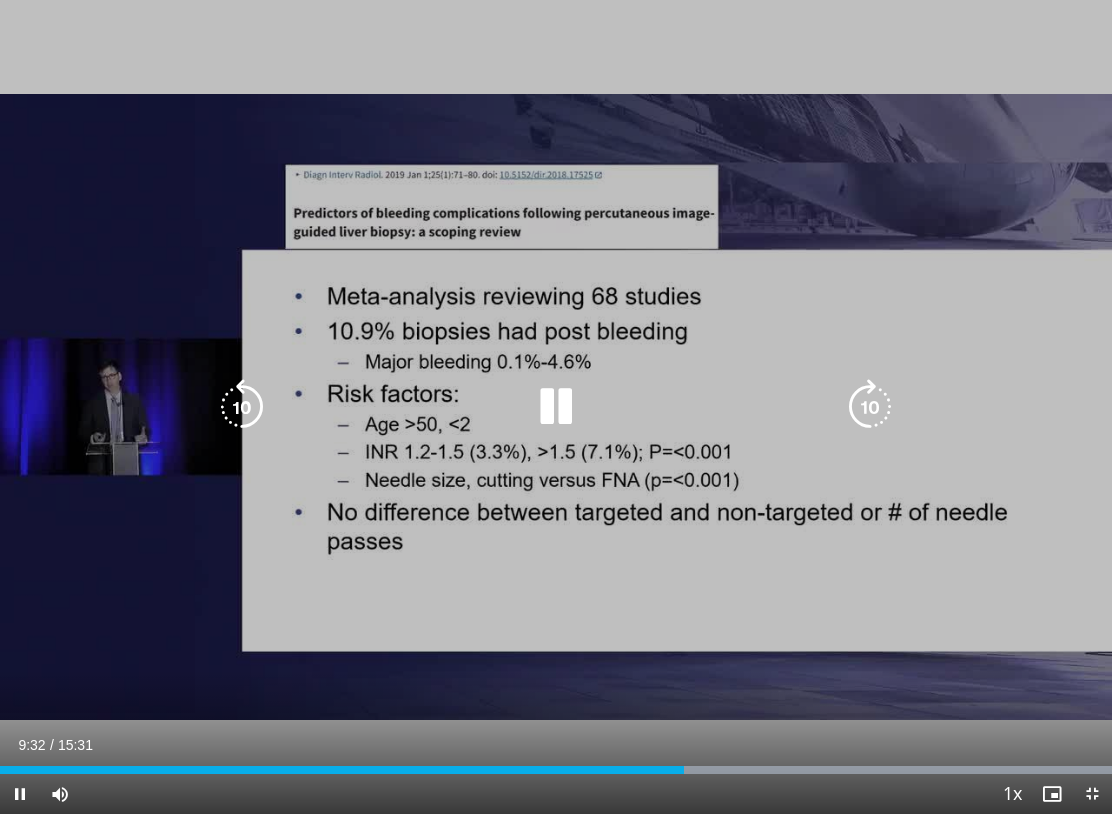 click at bounding box center [342, 770] 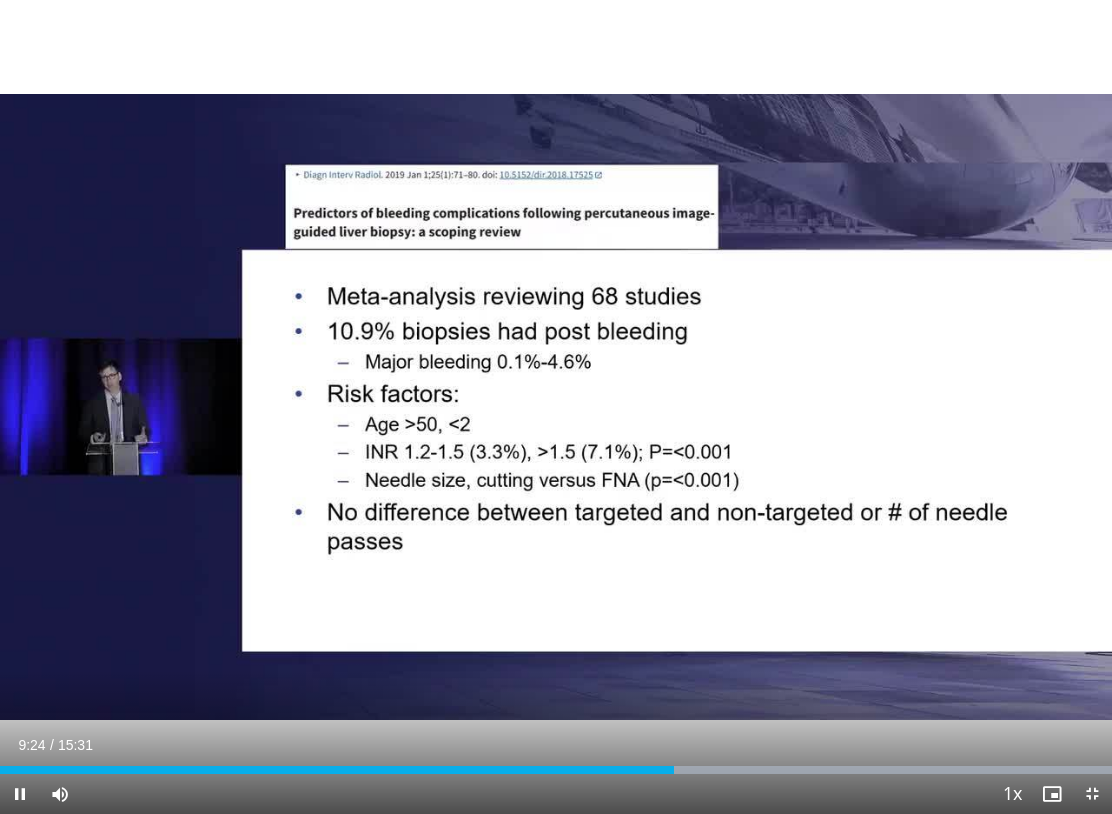click at bounding box center [337, 770] 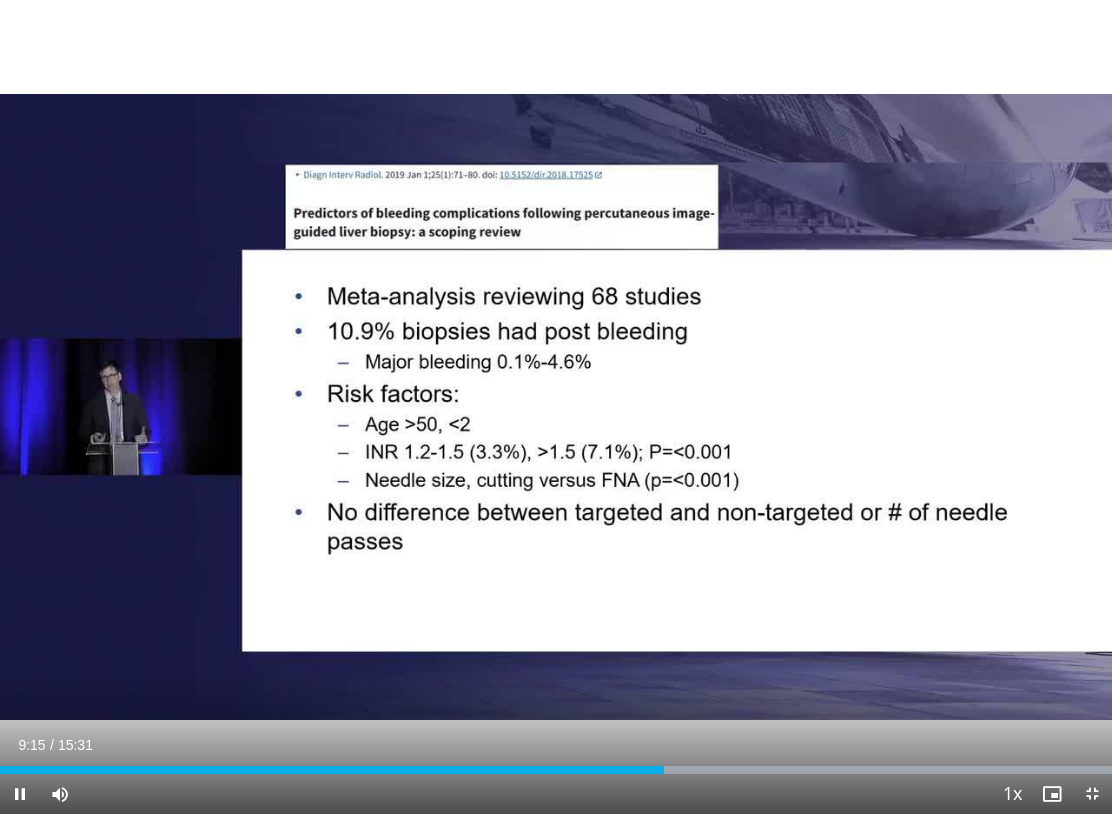 click on "10 seconds
Tap to unmute" at bounding box center (556, 407) 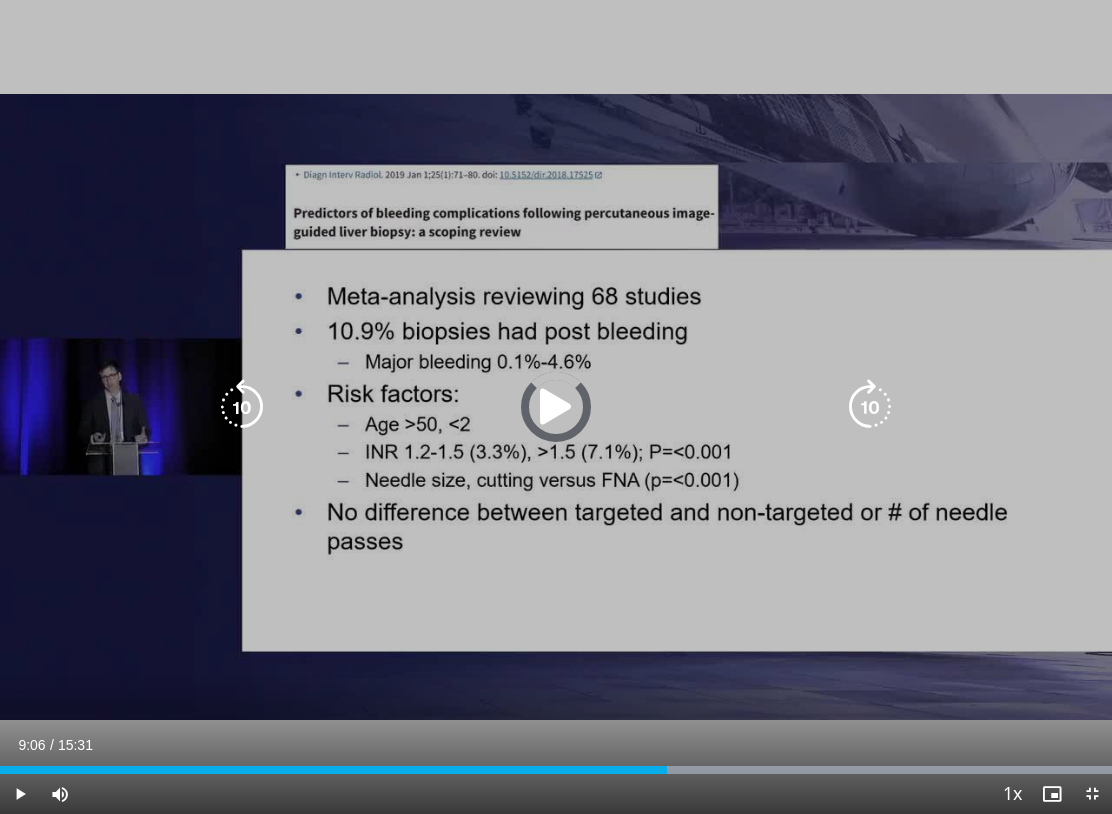 click at bounding box center (783, 770) 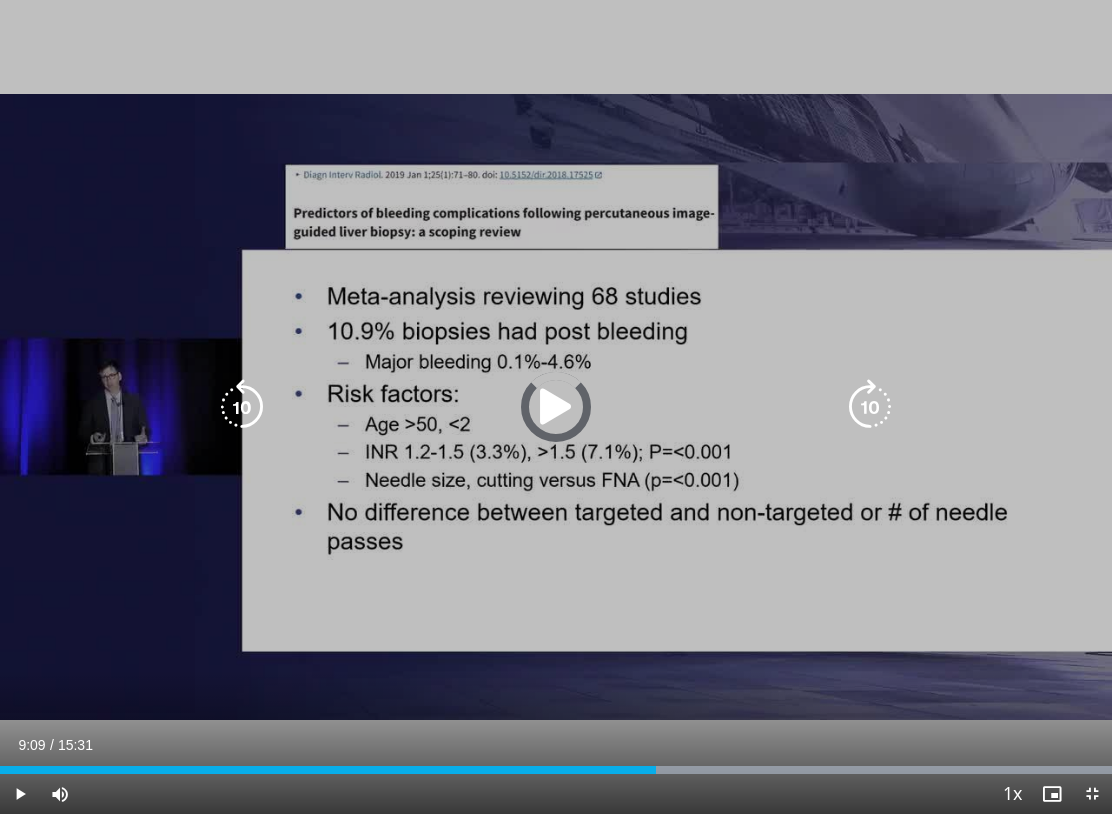 click at bounding box center (783, 770) 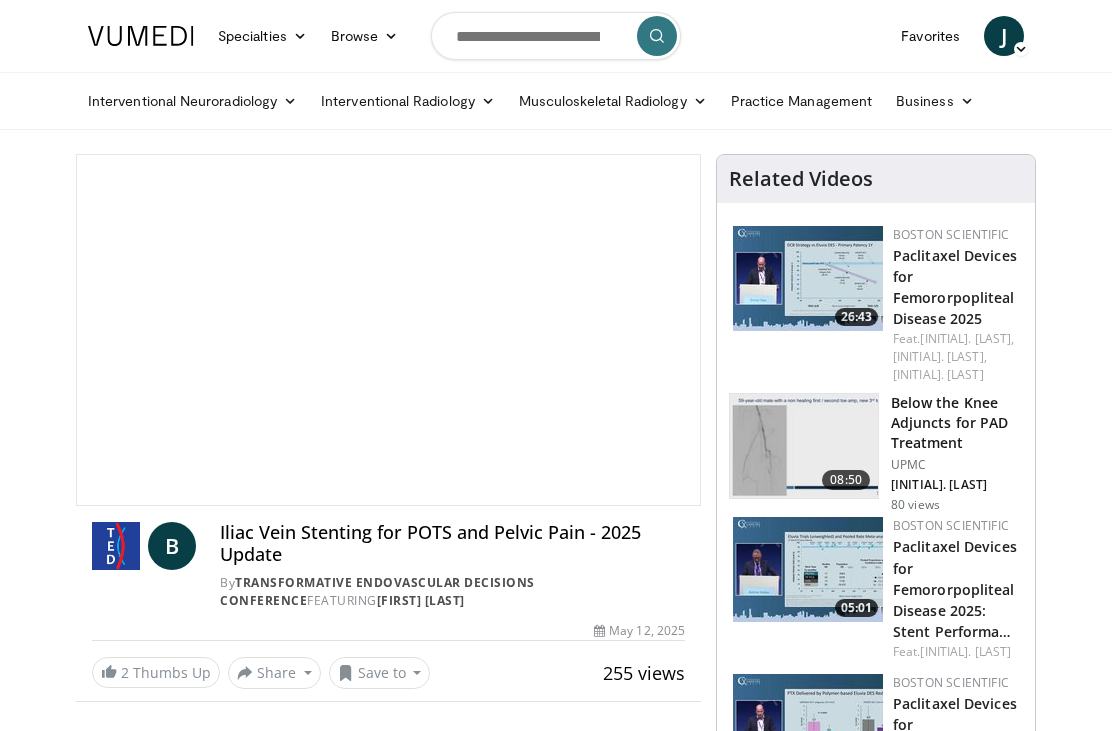 scroll, scrollTop: 0, scrollLeft: 0, axis: both 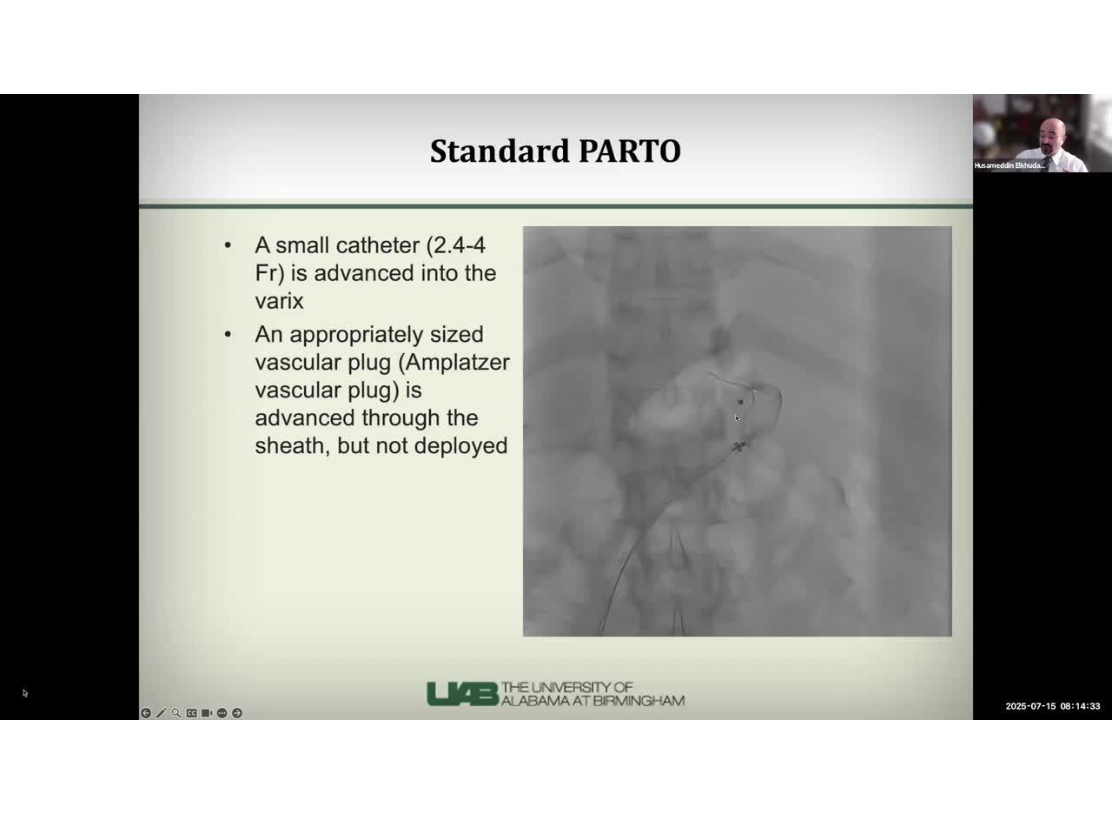 click at bounding box center [556, 407] 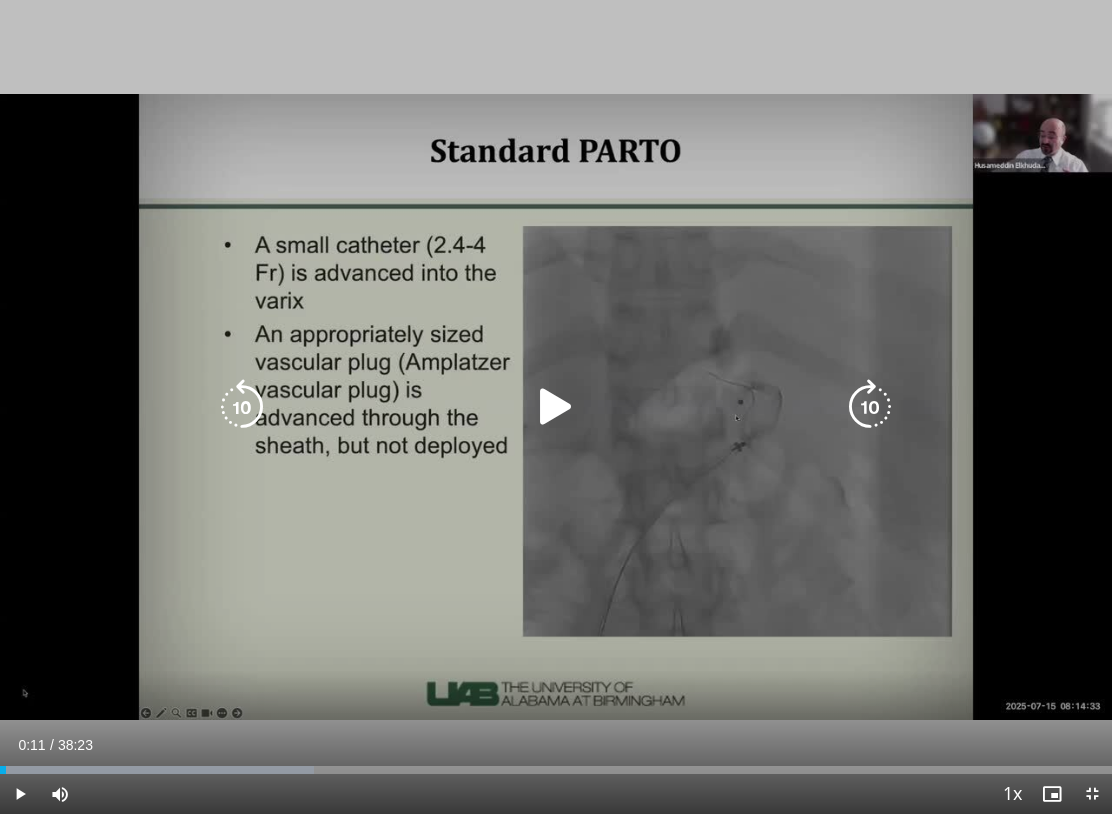 click at bounding box center (556, 407) 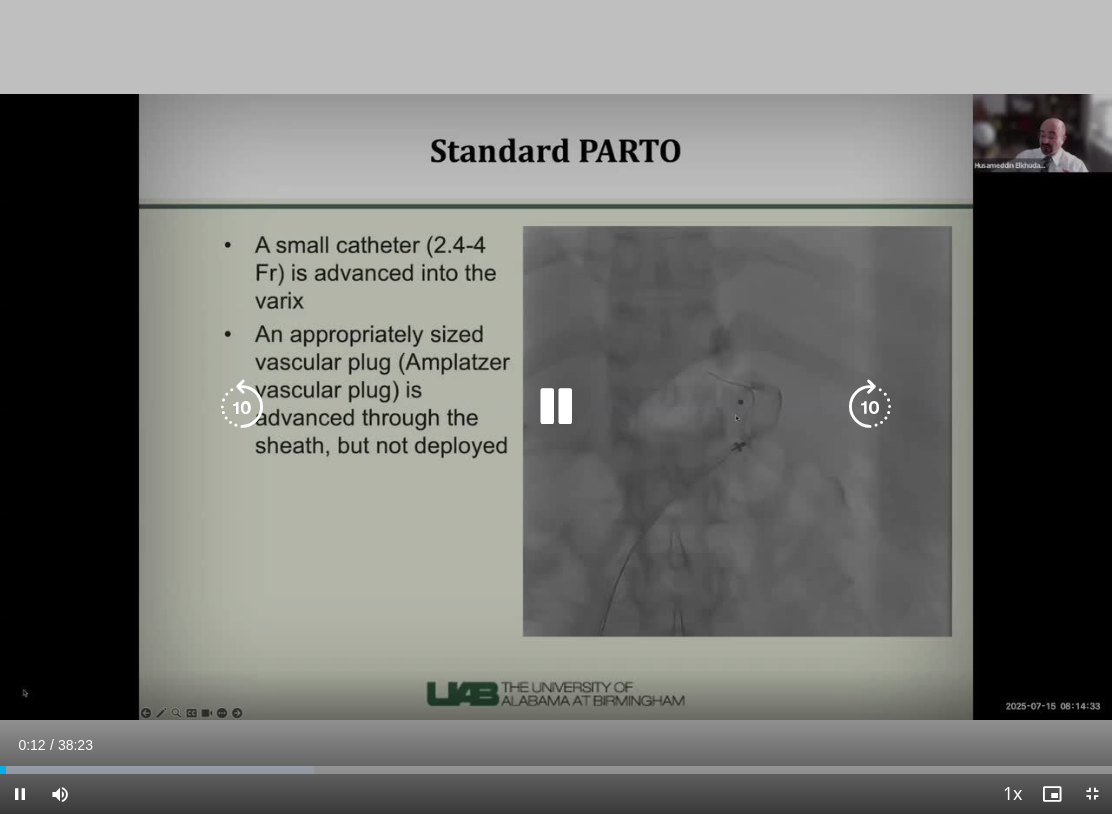 click at bounding box center [556, 407] 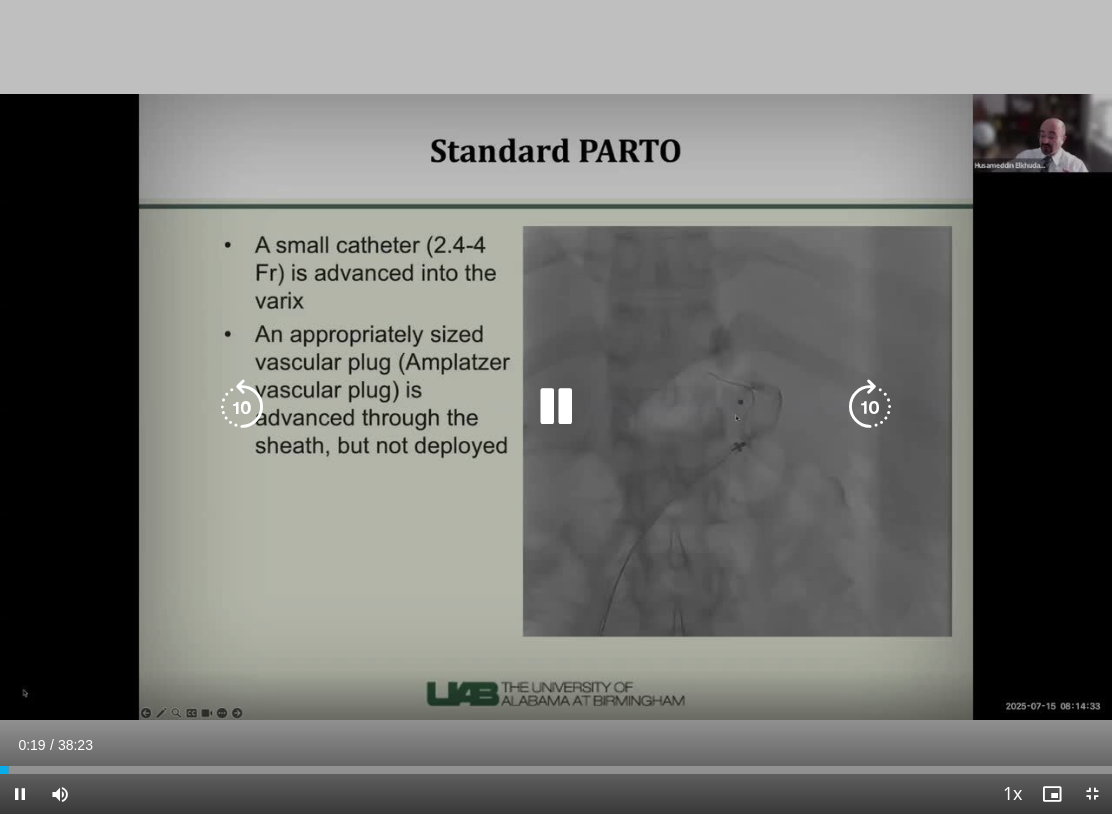 click at bounding box center [556, 407] 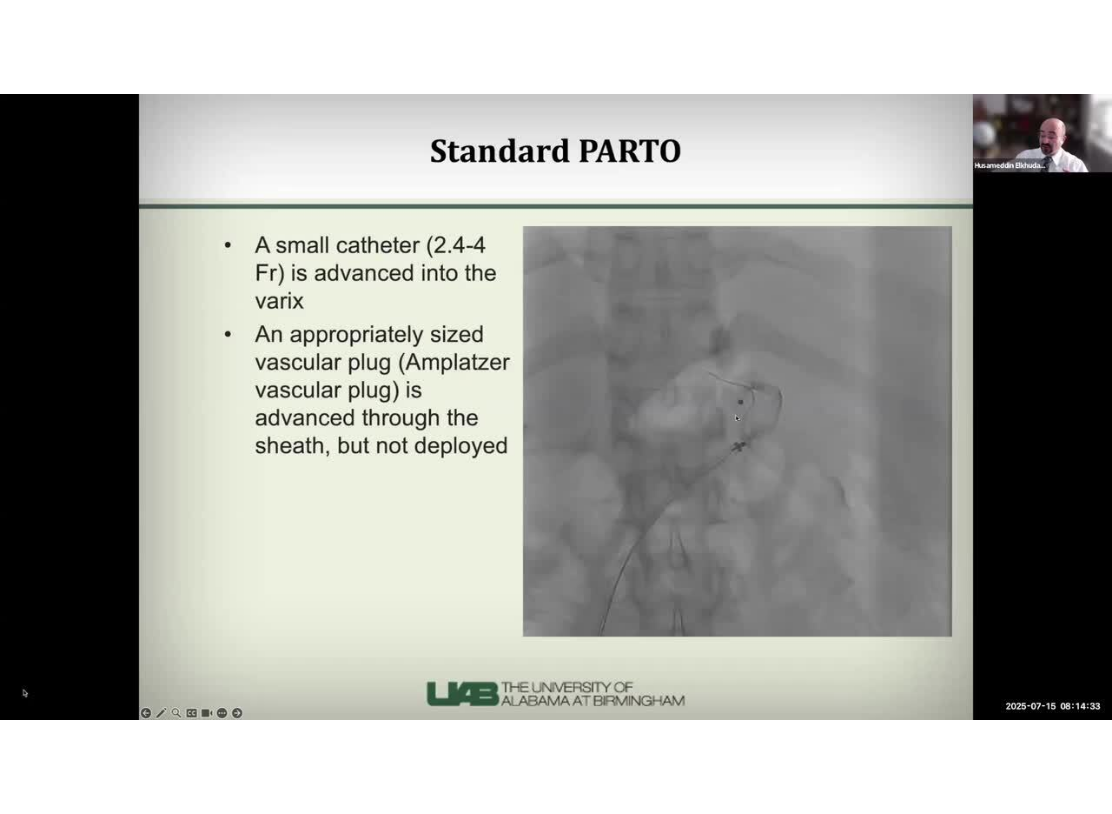 click on "10 seconds
Tap to unmute" at bounding box center [556, 407] 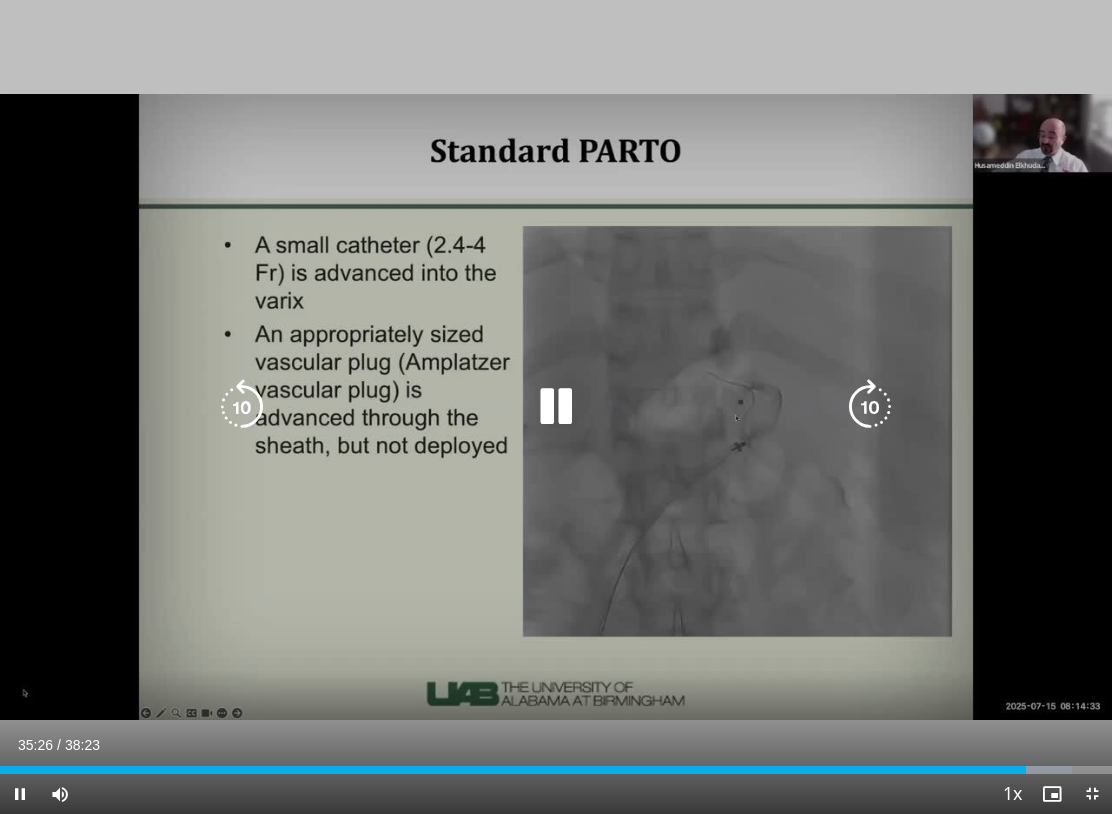click on "10 seconds
Tap to unmute" at bounding box center [556, 407] 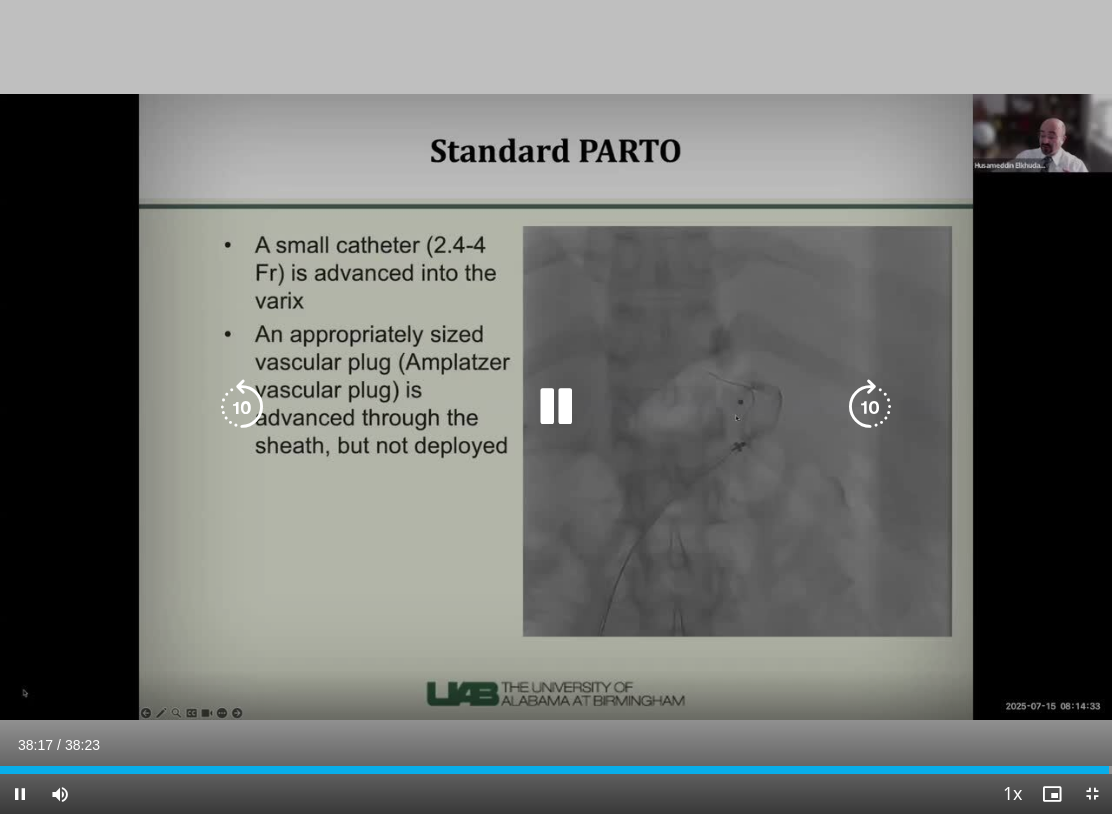 click at bounding box center (556, 407) 